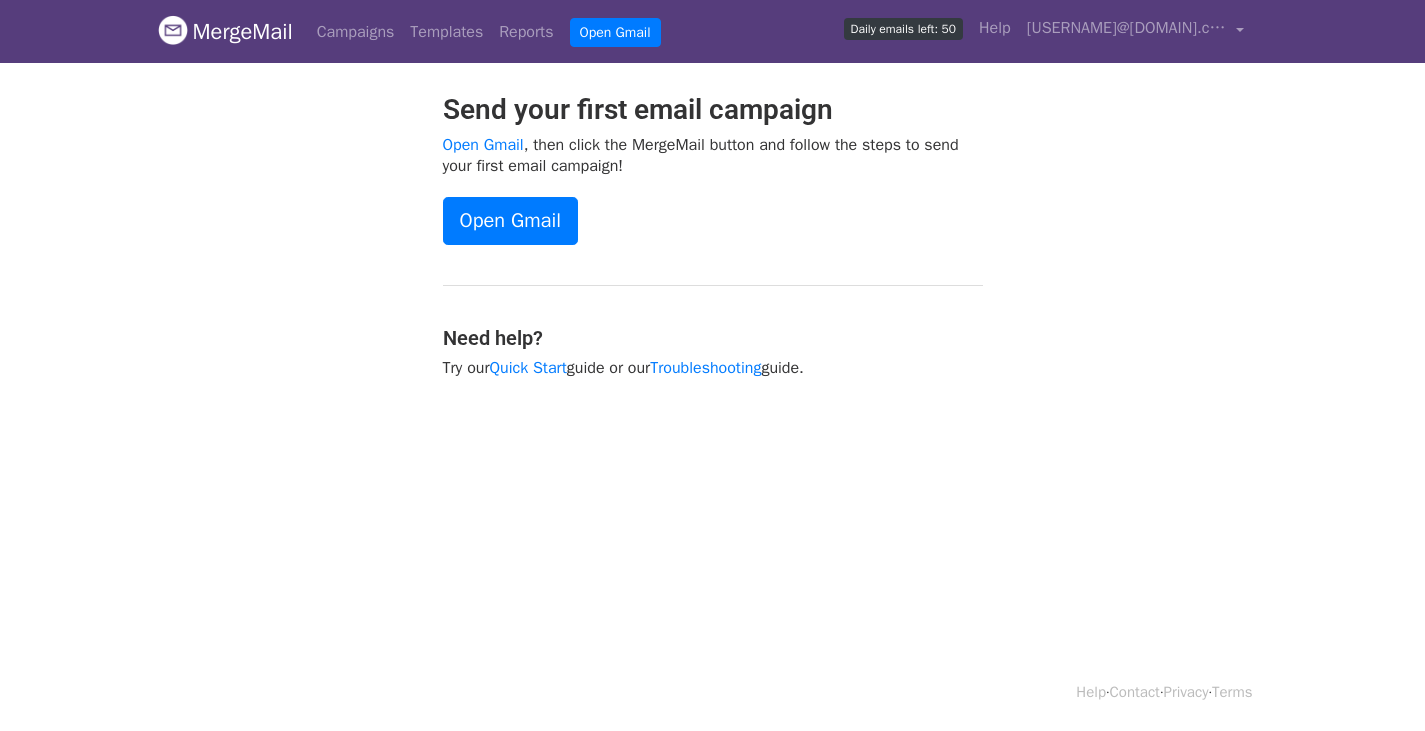 scroll, scrollTop: 0, scrollLeft: 0, axis: both 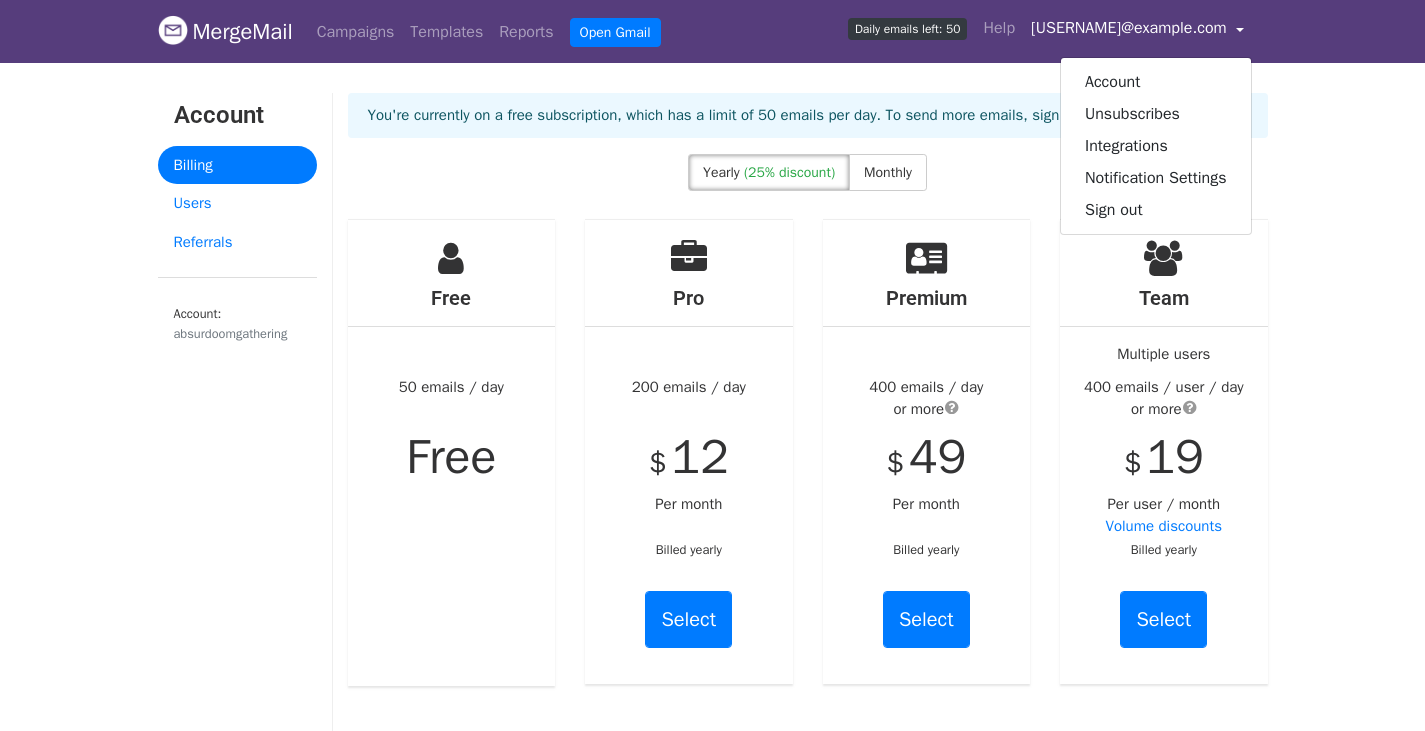 click on "[USERNAME]@example.com" at bounding box center (1129, 28) 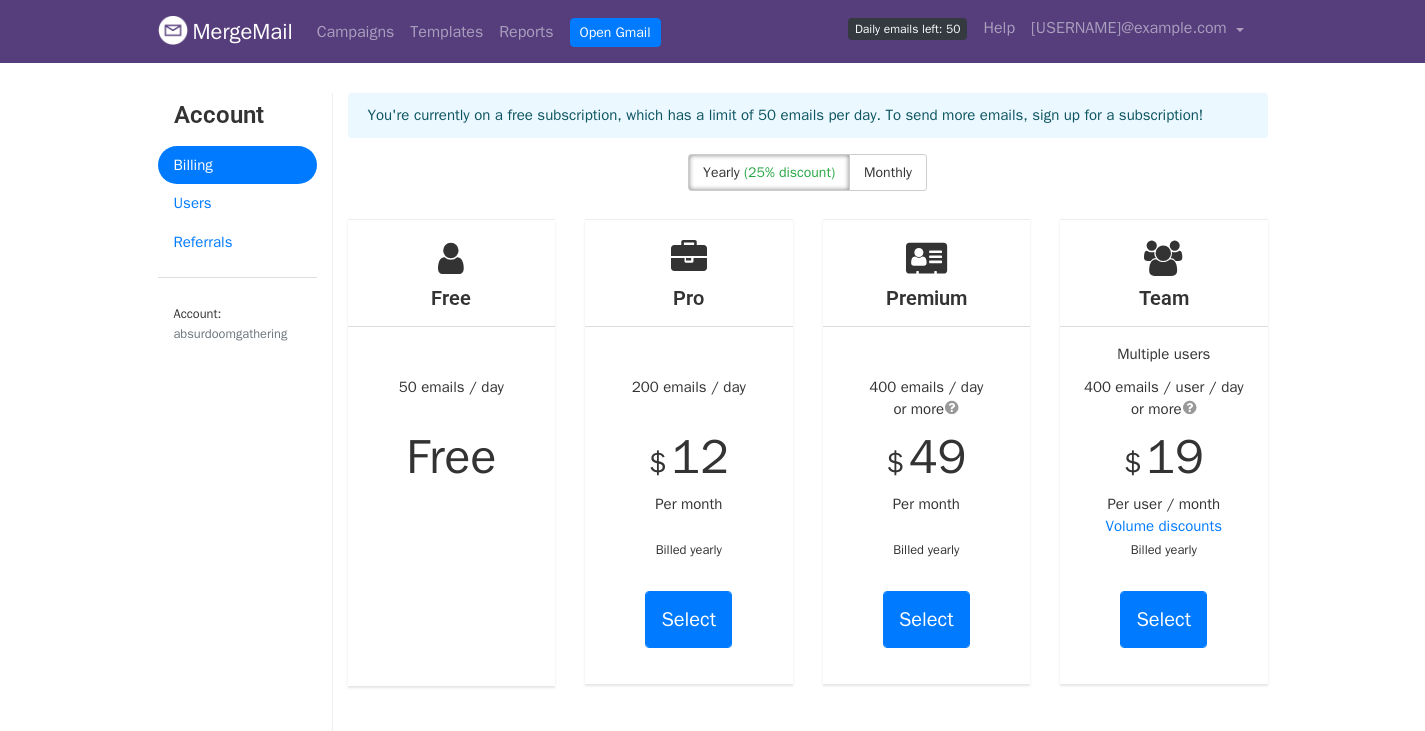 scroll, scrollTop: 100, scrollLeft: 0, axis: vertical 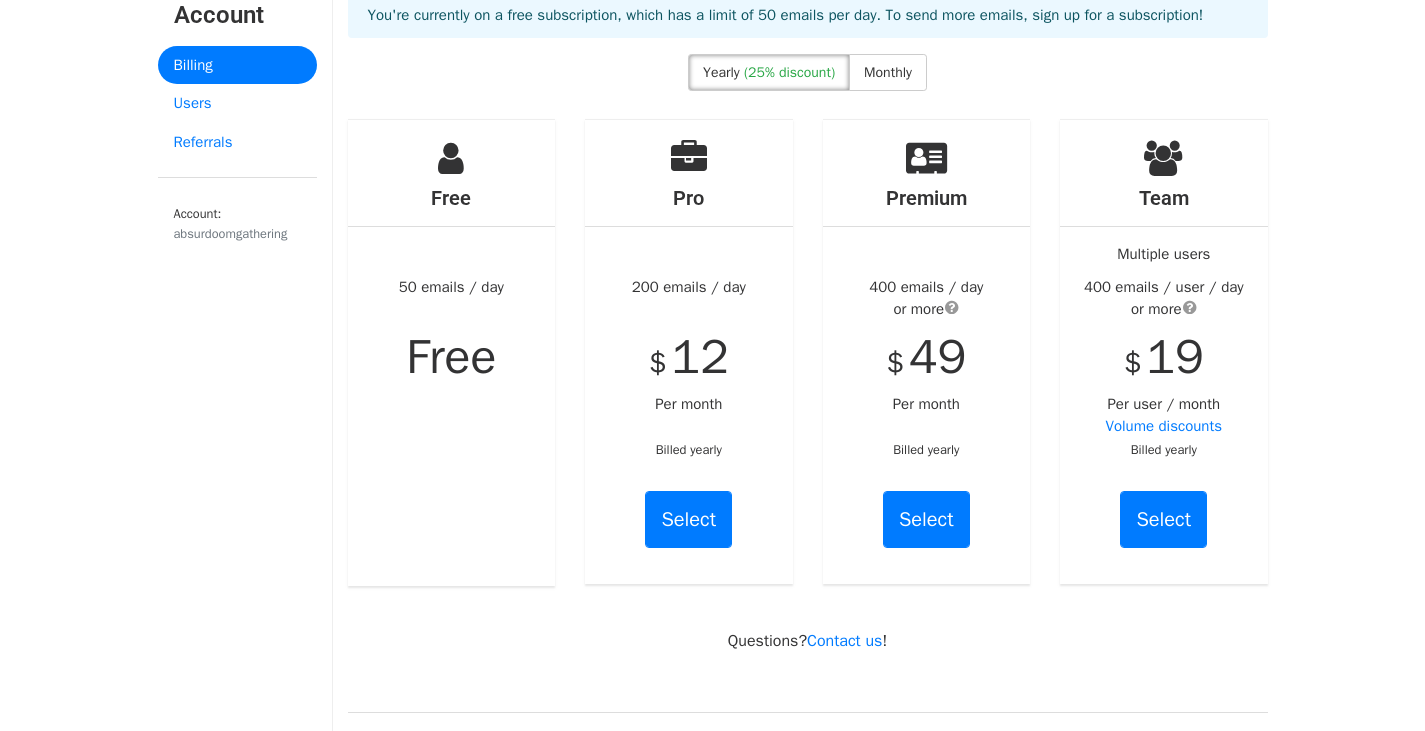 click on "Monthly" at bounding box center (888, 72) 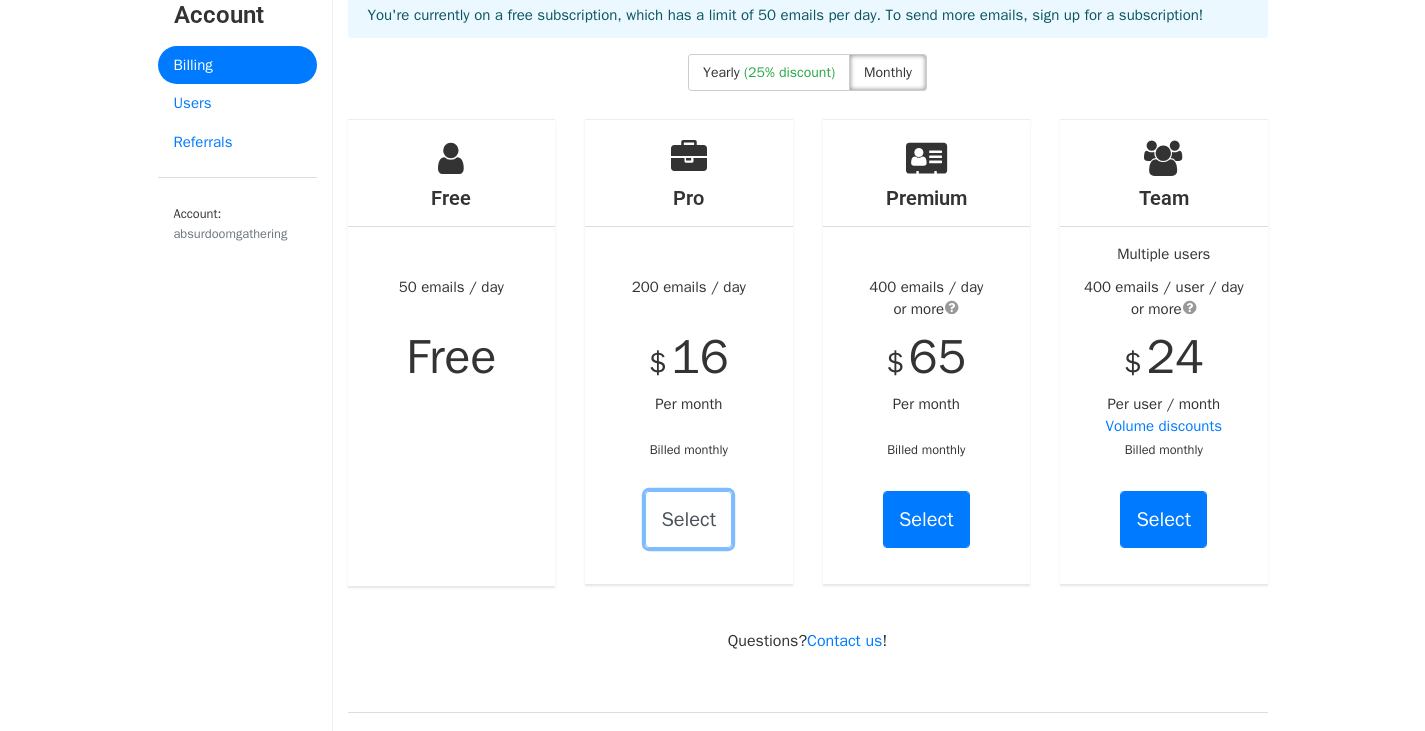 click on "Select" at bounding box center [688, 519] 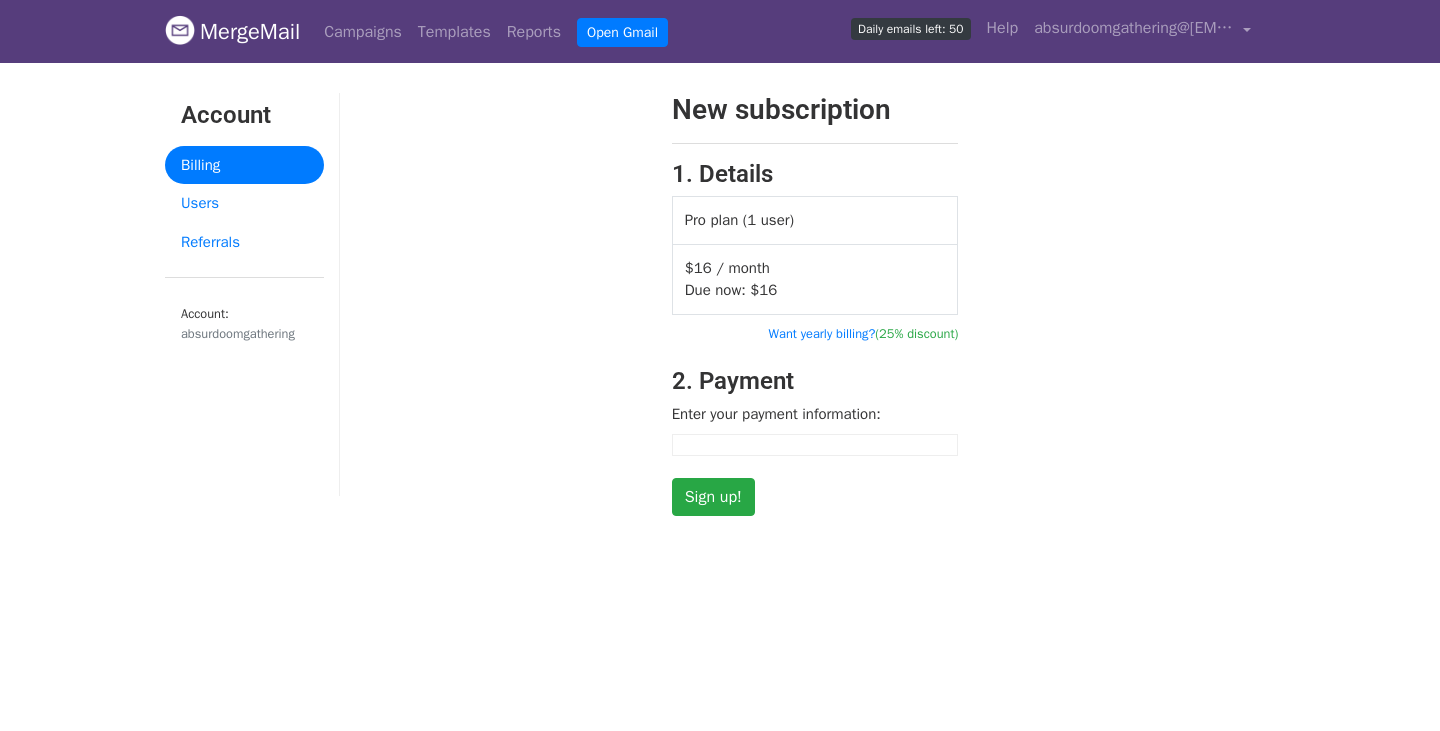 scroll, scrollTop: 0, scrollLeft: 0, axis: both 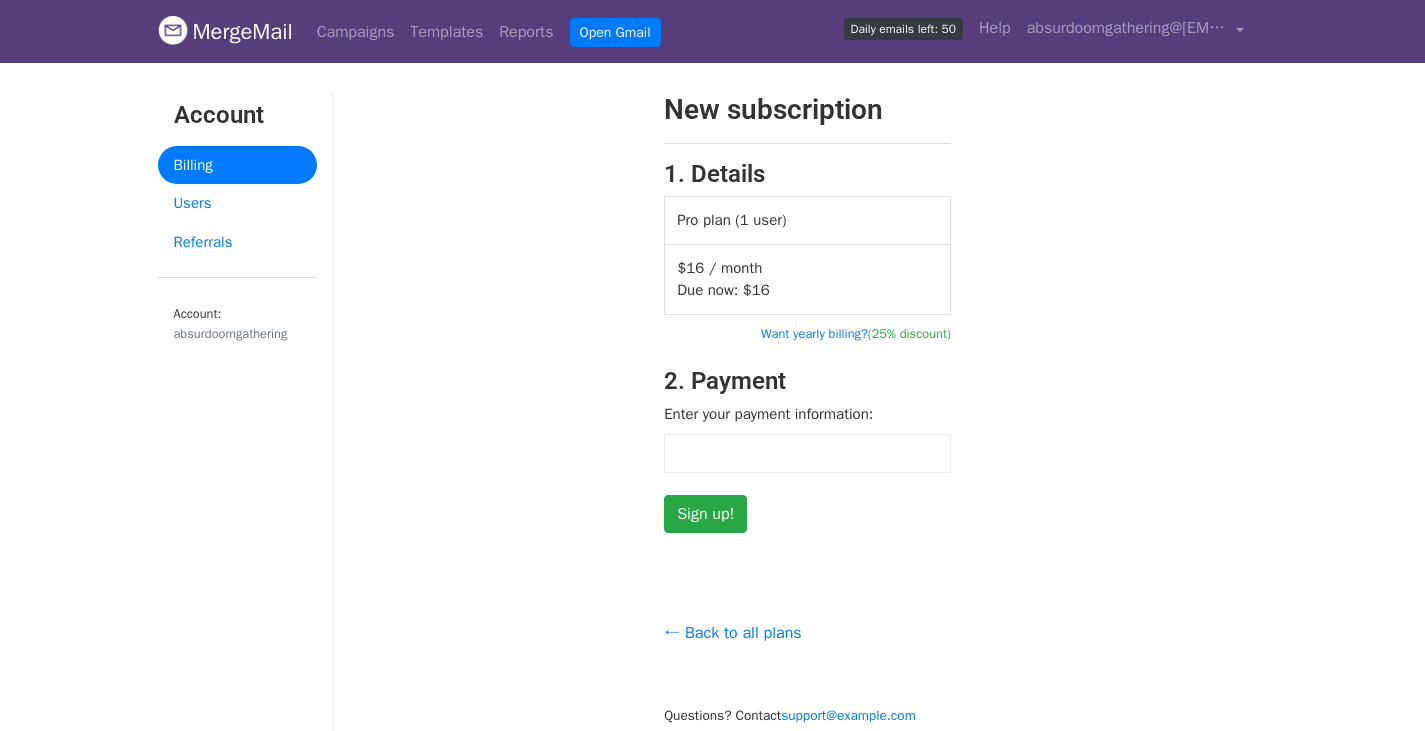 click at bounding box center [807, 453] 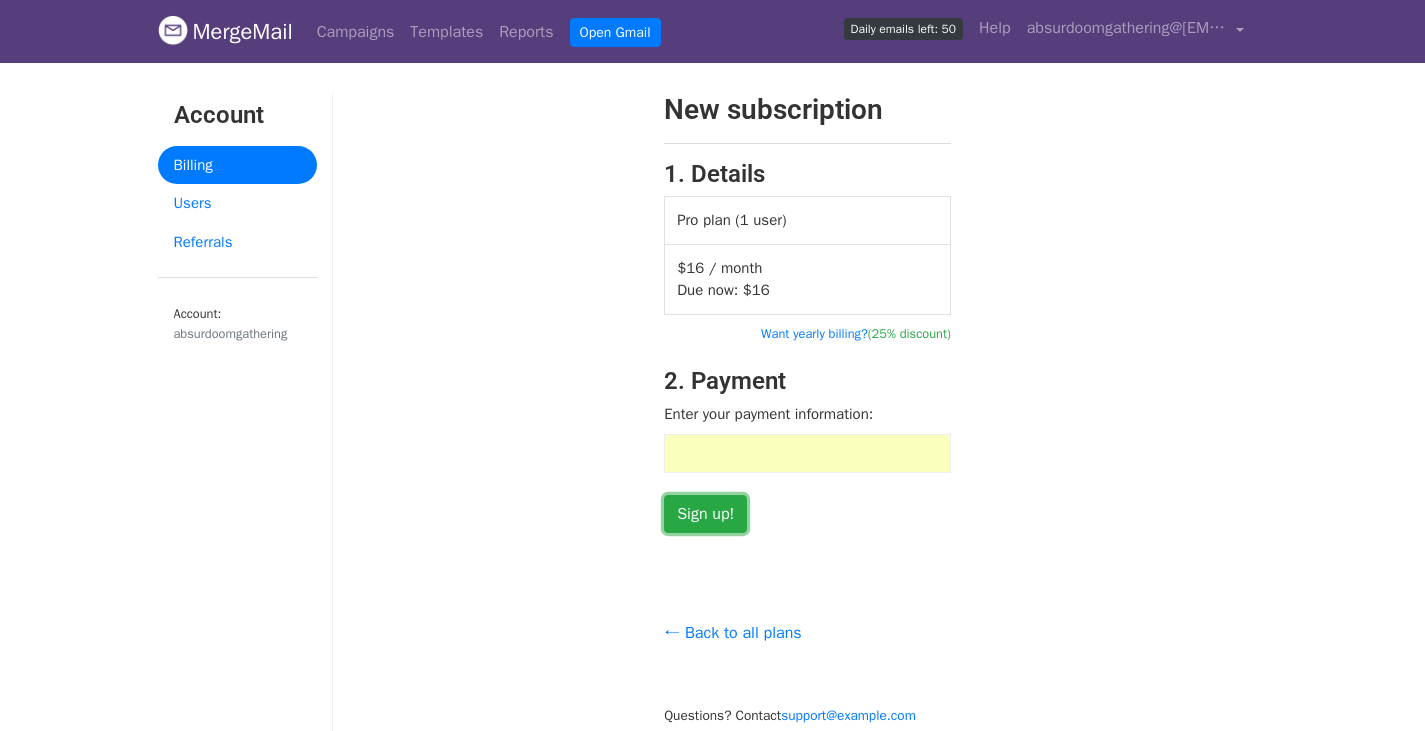 click on "Sign up!" at bounding box center [705, 514] 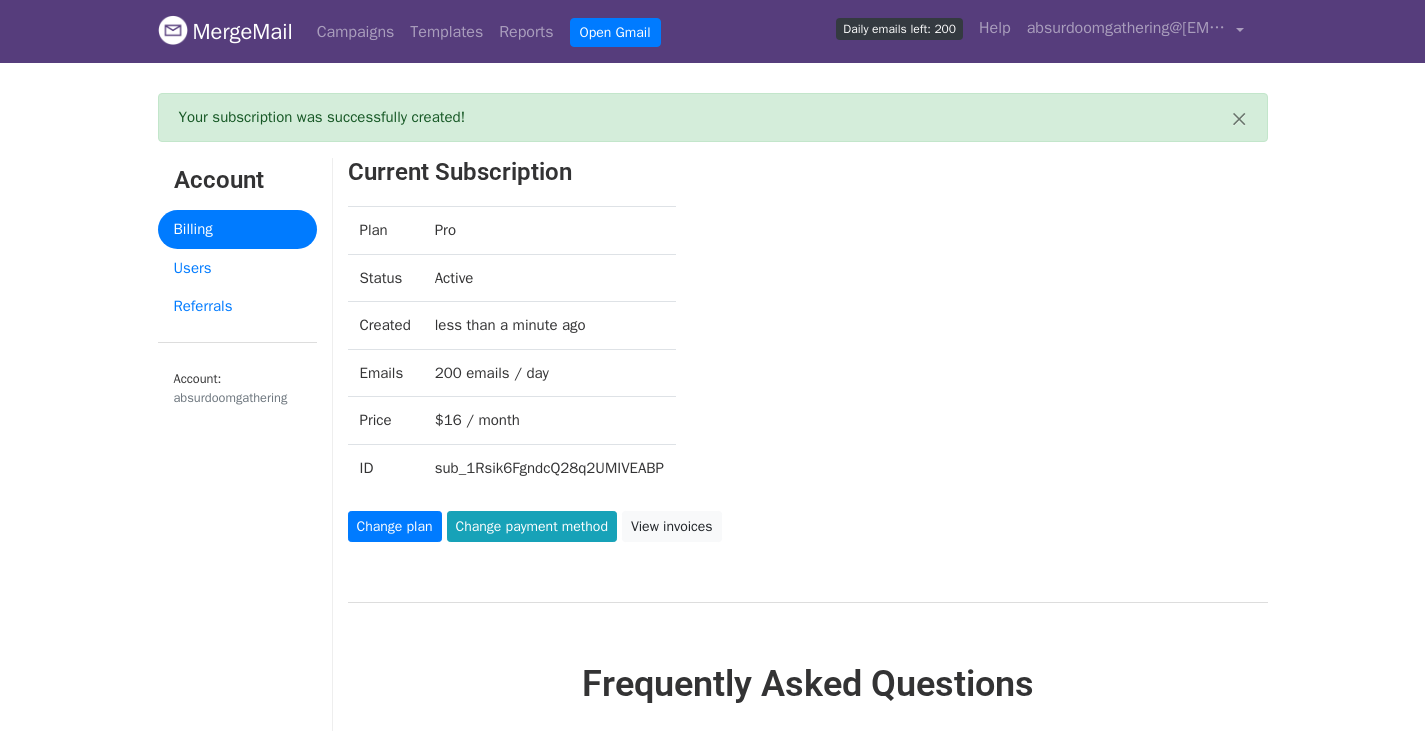 scroll, scrollTop: 0, scrollLeft: 0, axis: both 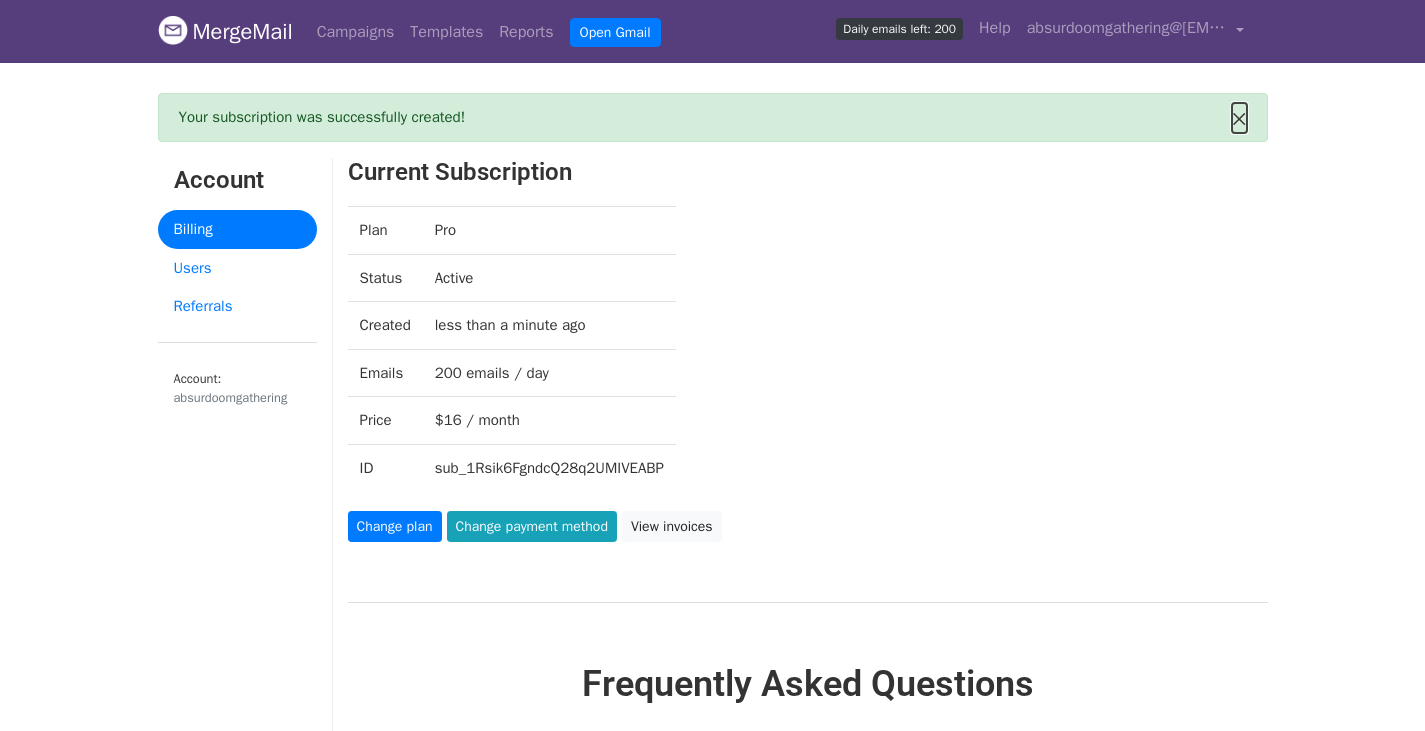 click on "×" at bounding box center (1239, 118) 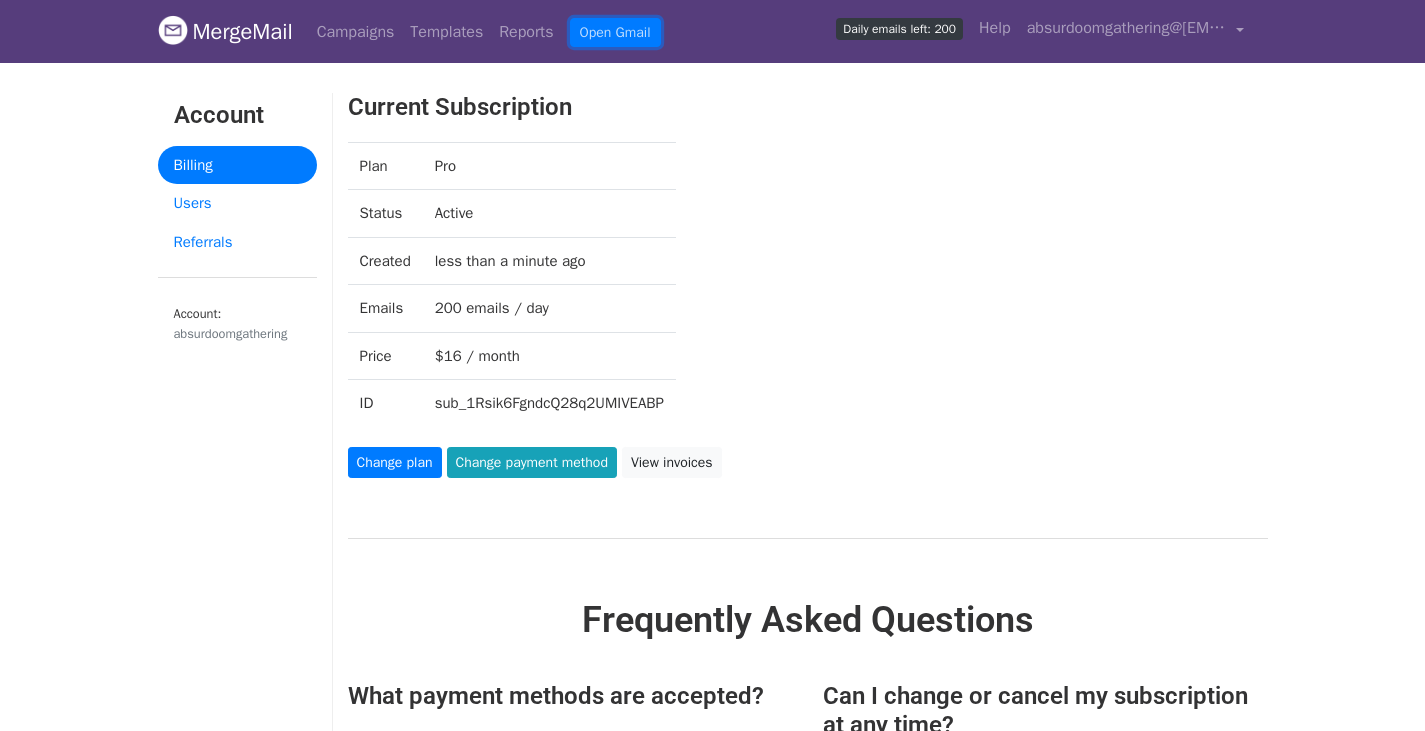 click on "Open Gmail" at bounding box center [615, 32] 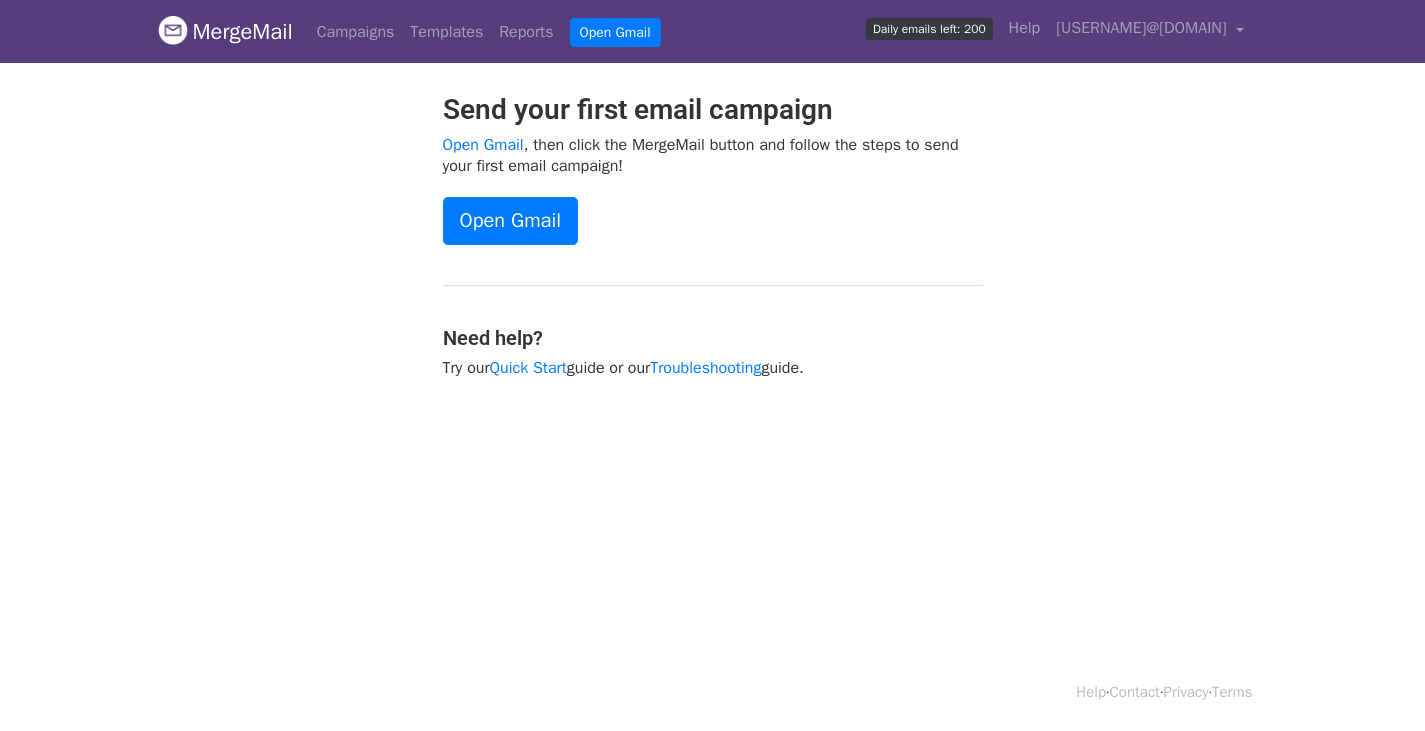 scroll, scrollTop: 0, scrollLeft: 0, axis: both 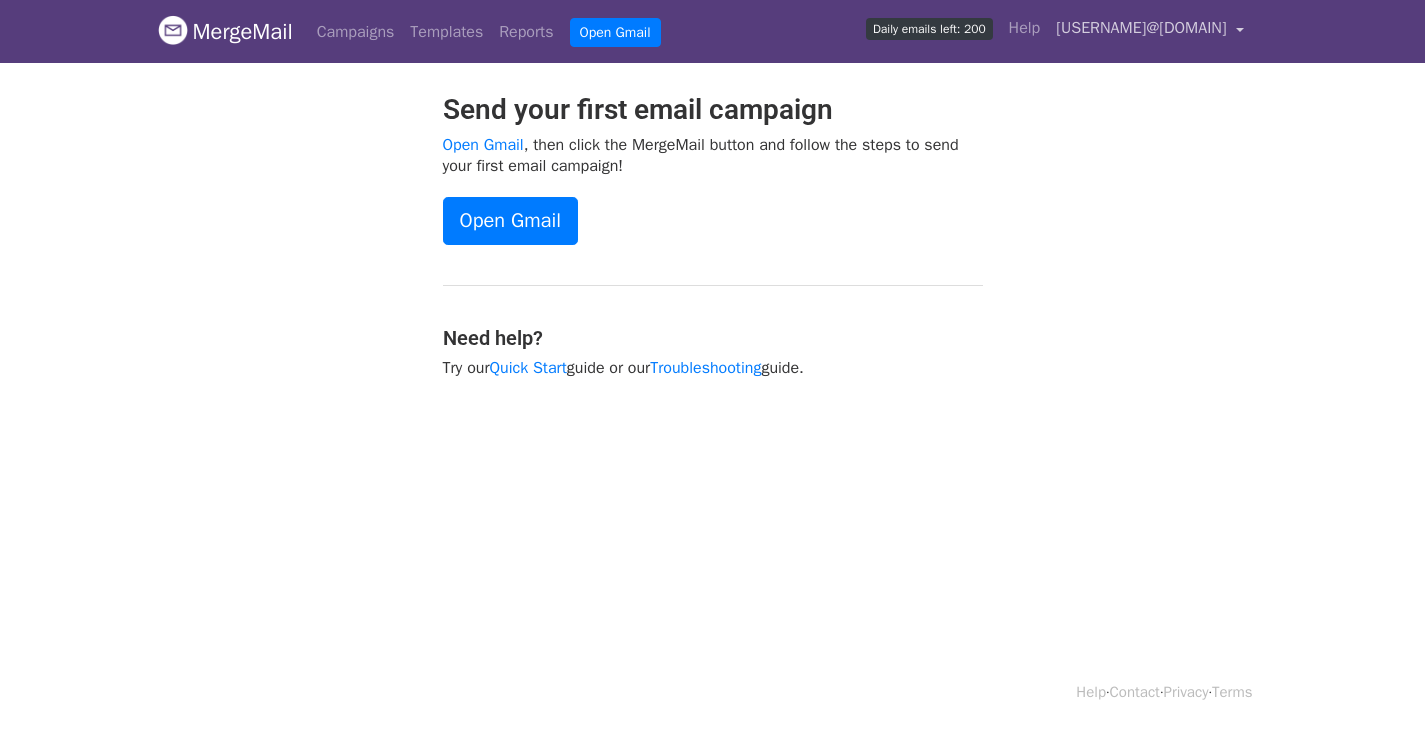 click on "[USERNAME]@[DOMAIN]" at bounding box center (1141, 28) 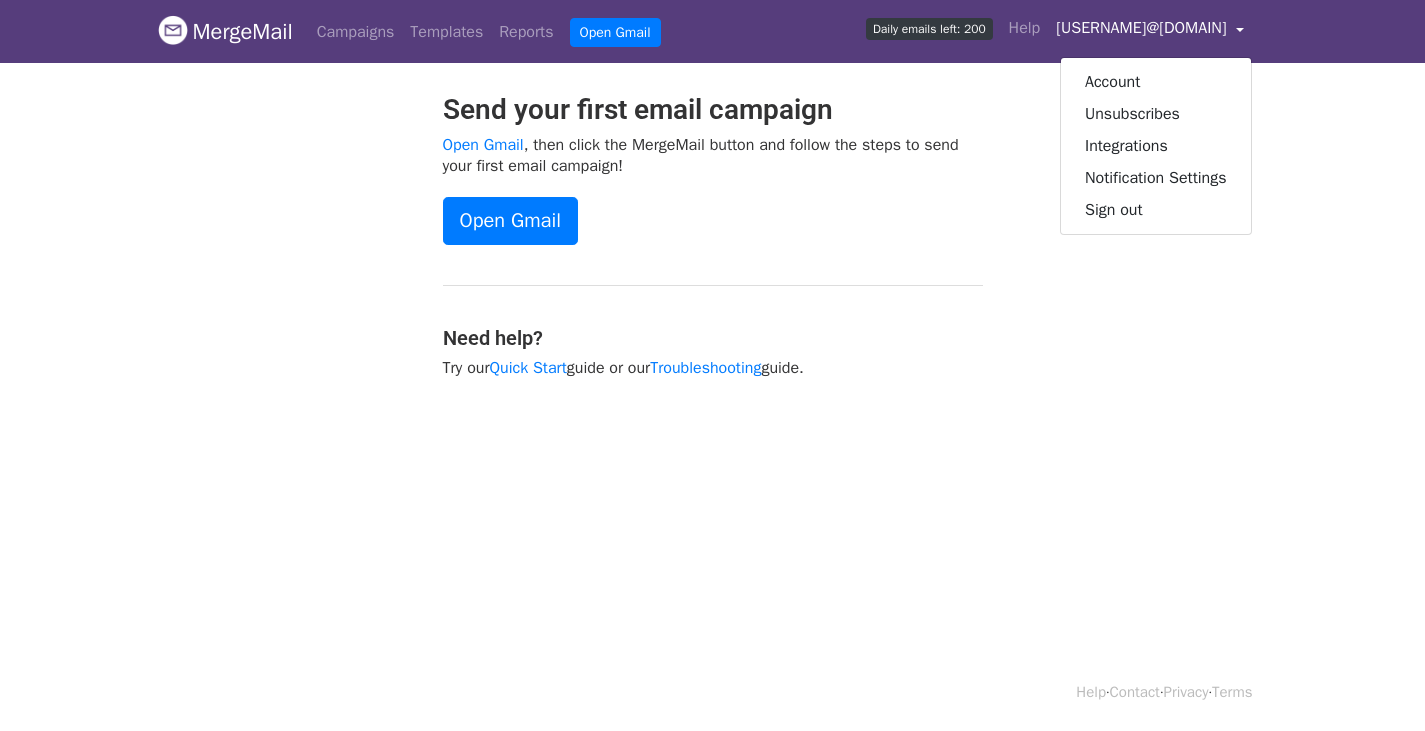 click on "Send your first email campaign" at bounding box center [713, 110] 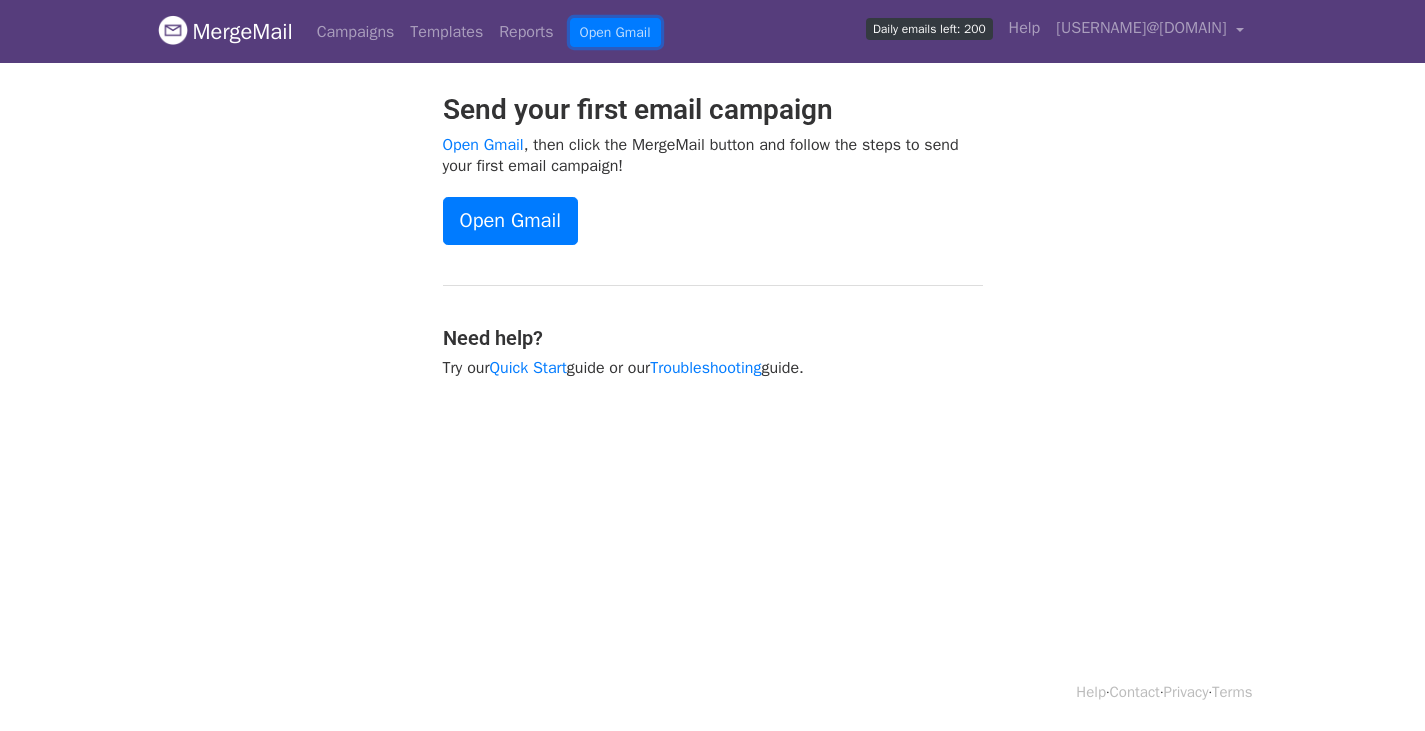 click on "Open Gmail" at bounding box center (615, 32) 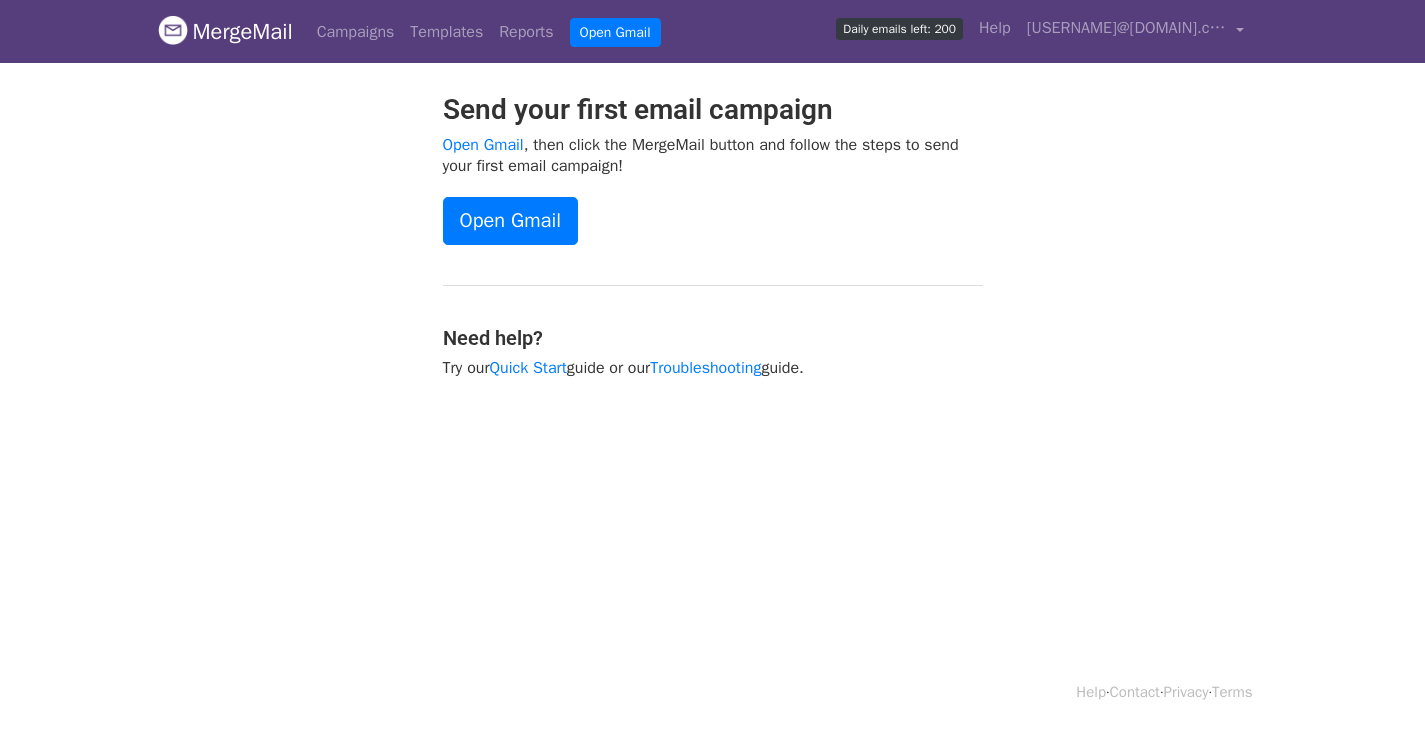 scroll, scrollTop: 0, scrollLeft: 0, axis: both 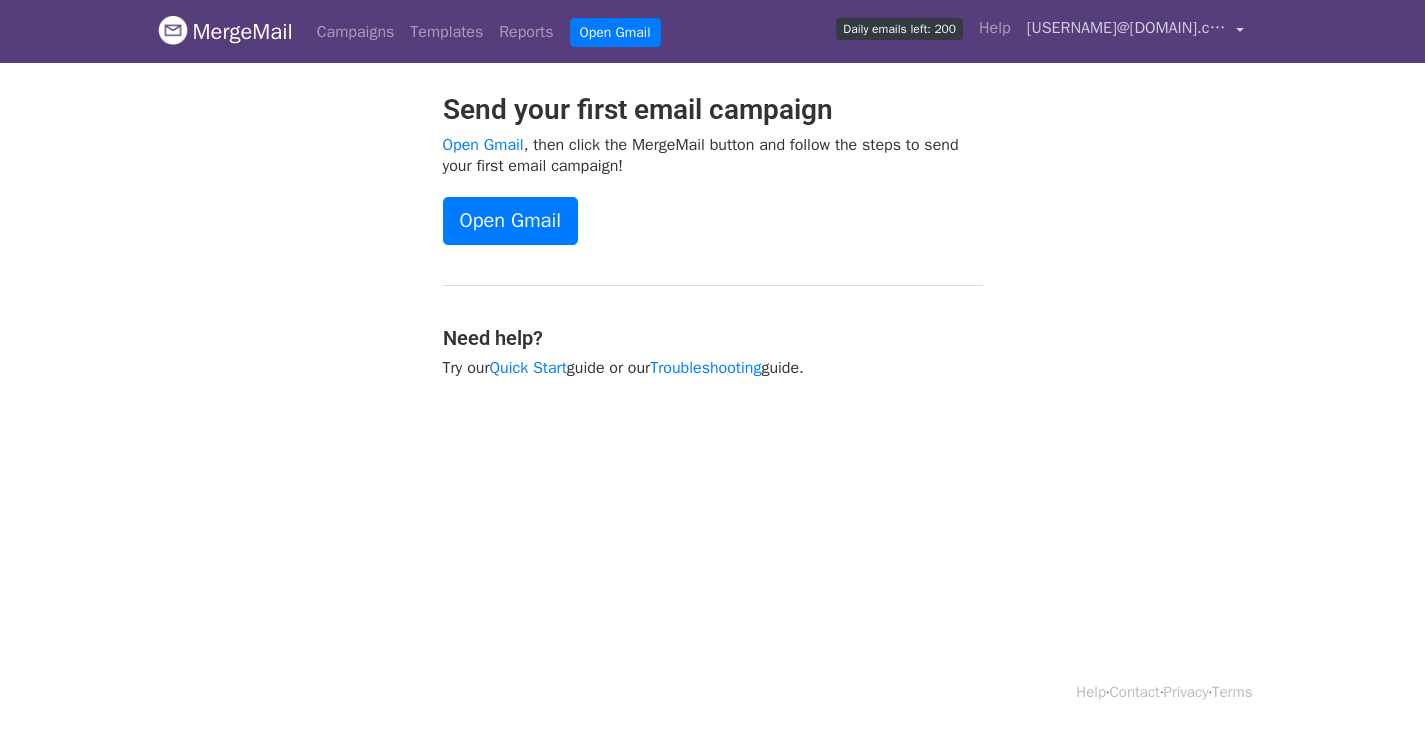 click on "[EMAIL]" at bounding box center (1127, 28) 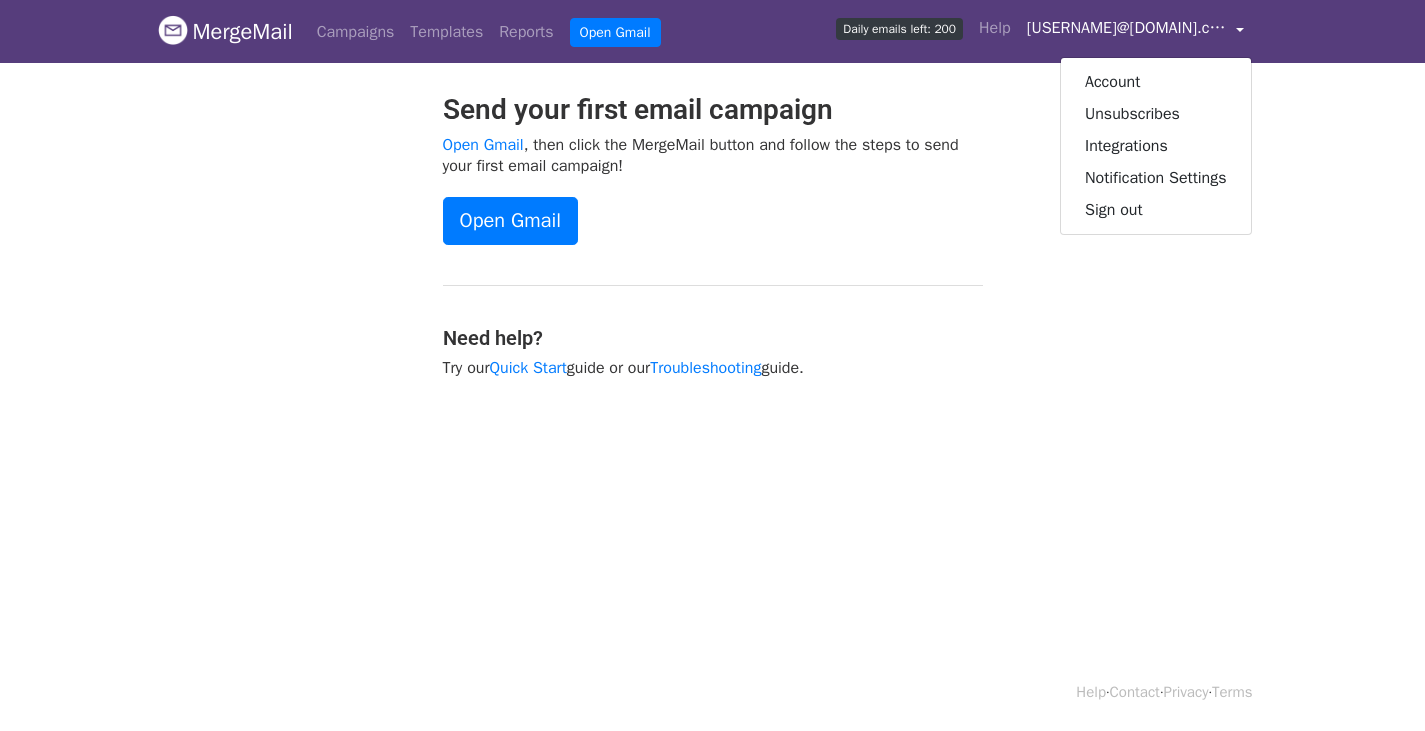 click on "Send your first email campaign" at bounding box center [713, 110] 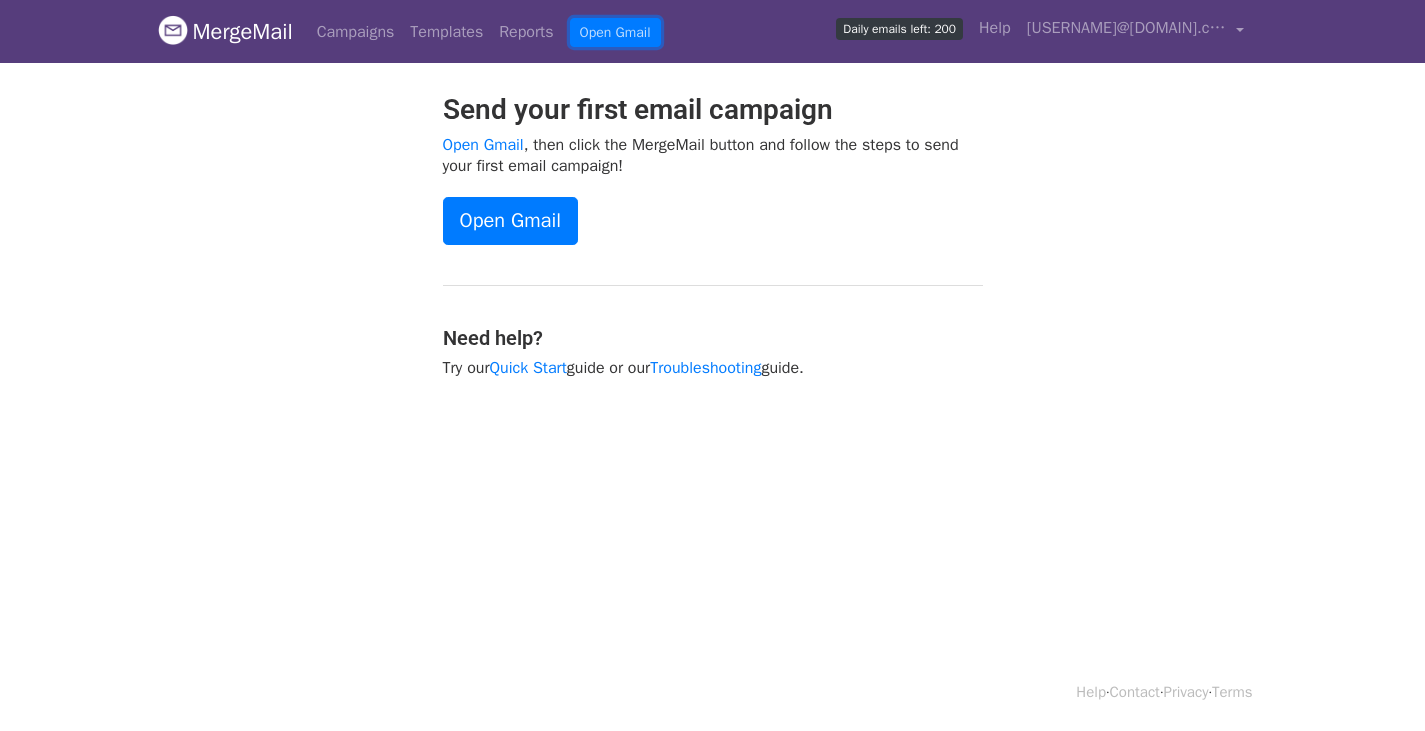 click on "Open Gmail" at bounding box center (615, 32) 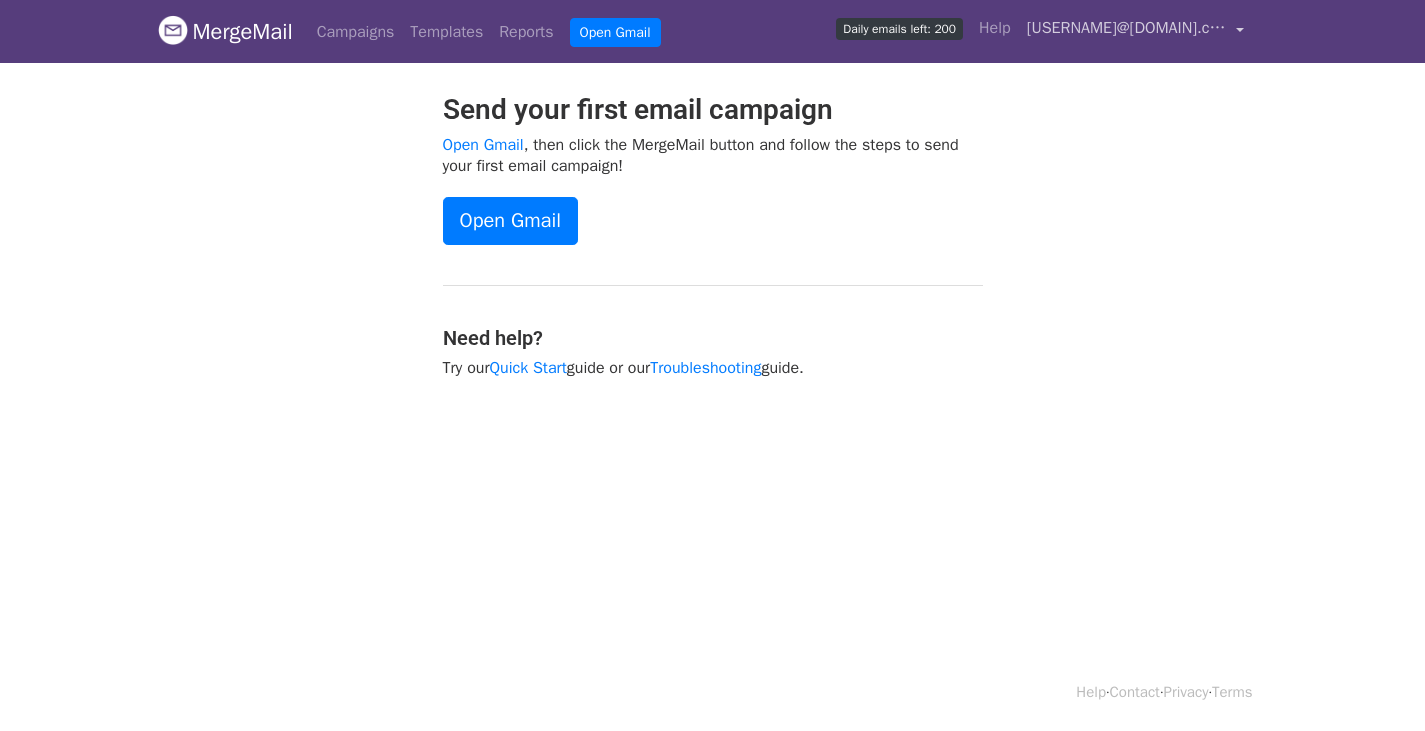 click on "[EMAIL]@example.com" at bounding box center [1135, 31] 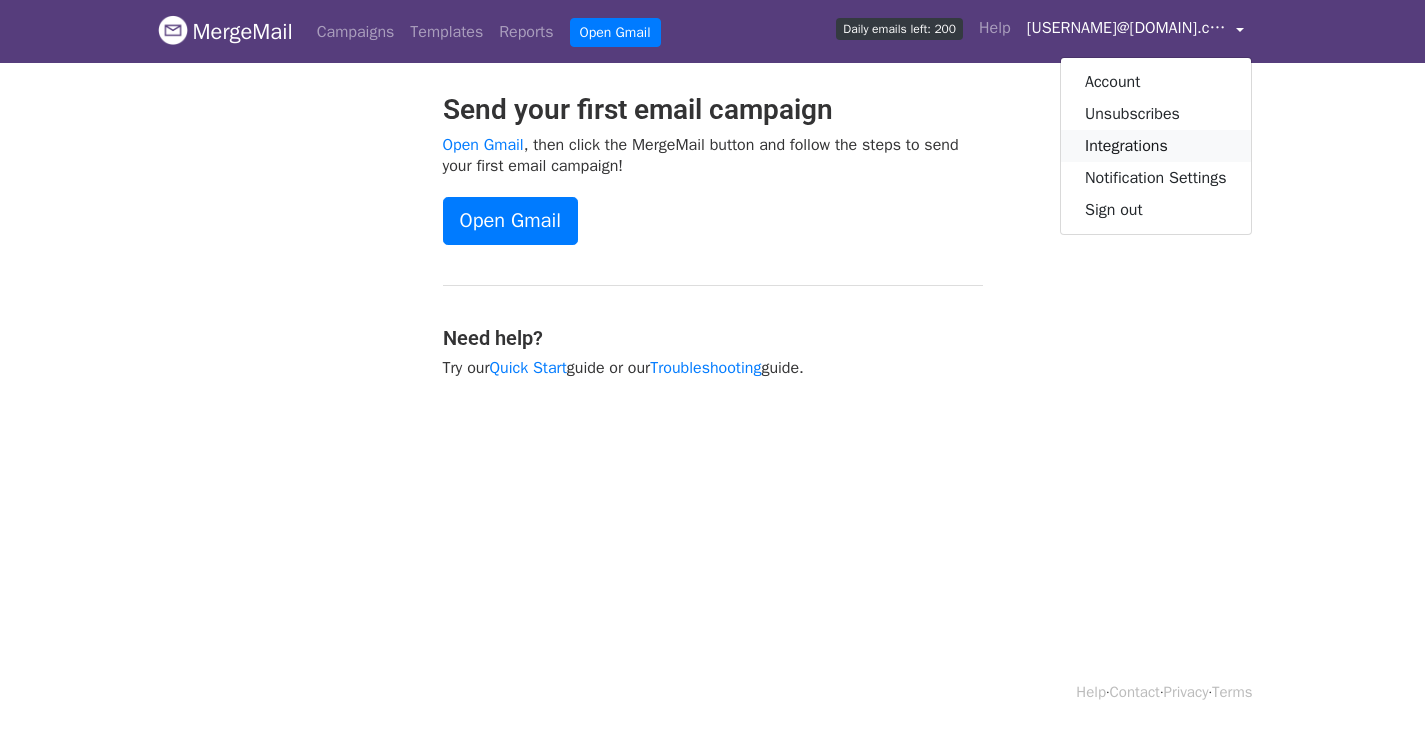 click on "Integrations" at bounding box center (1156, 146) 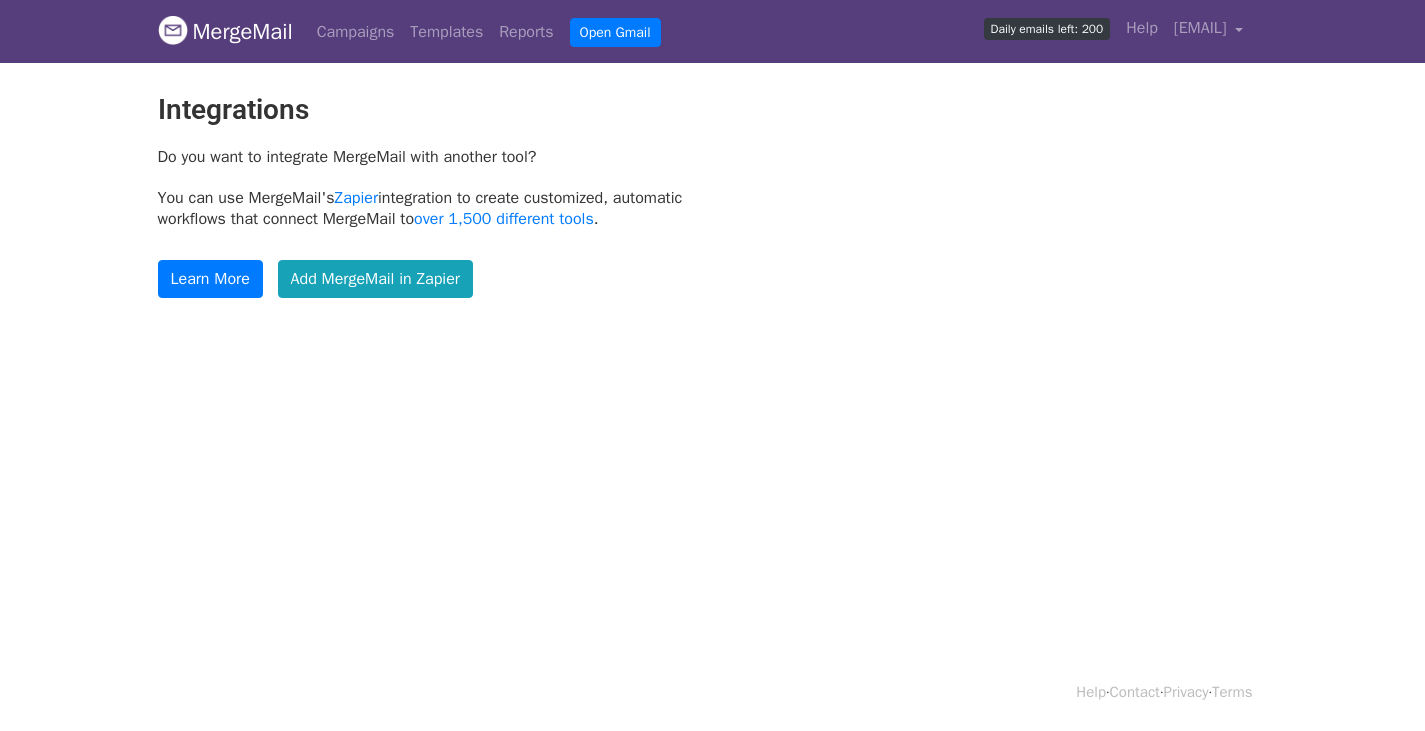 scroll, scrollTop: 0, scrollLeft: 0, axis: both 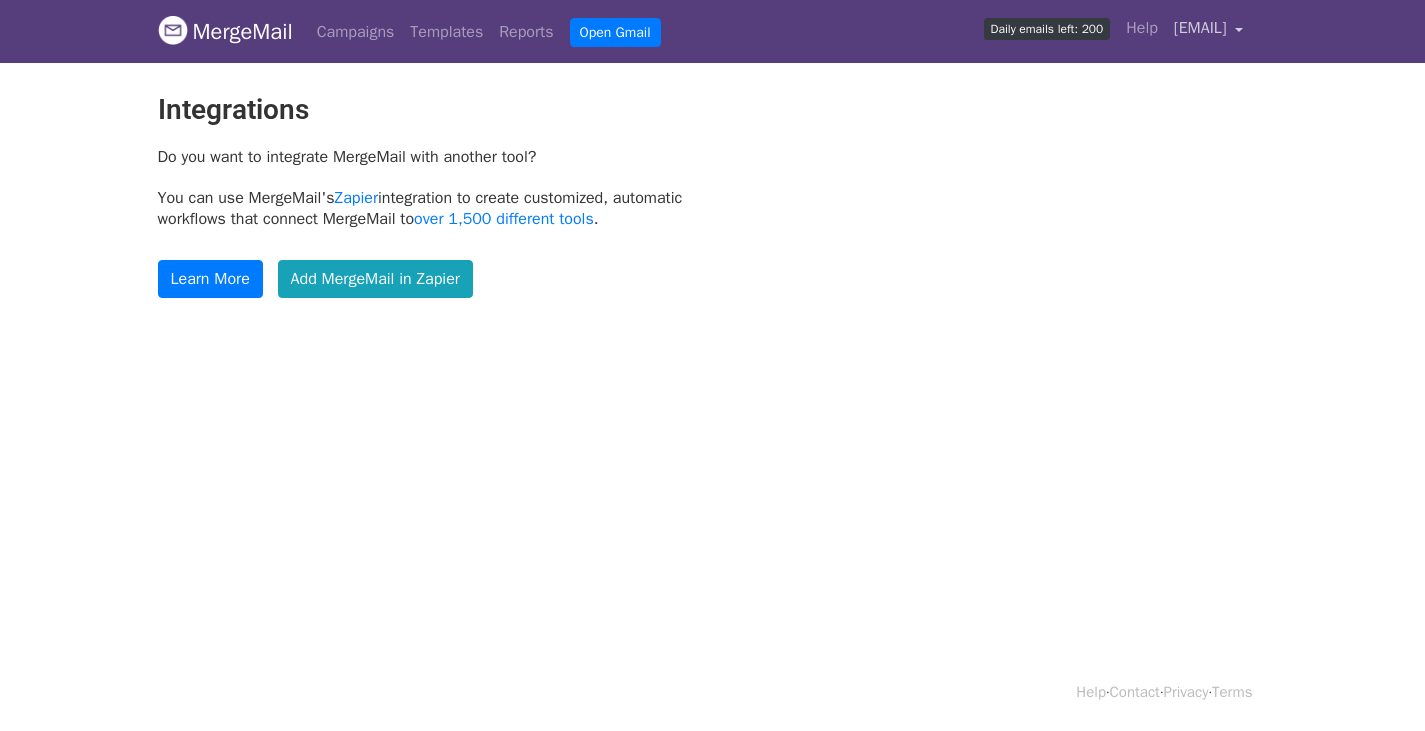 click on "[EMAIL]" at bounding box center [1200, 28] 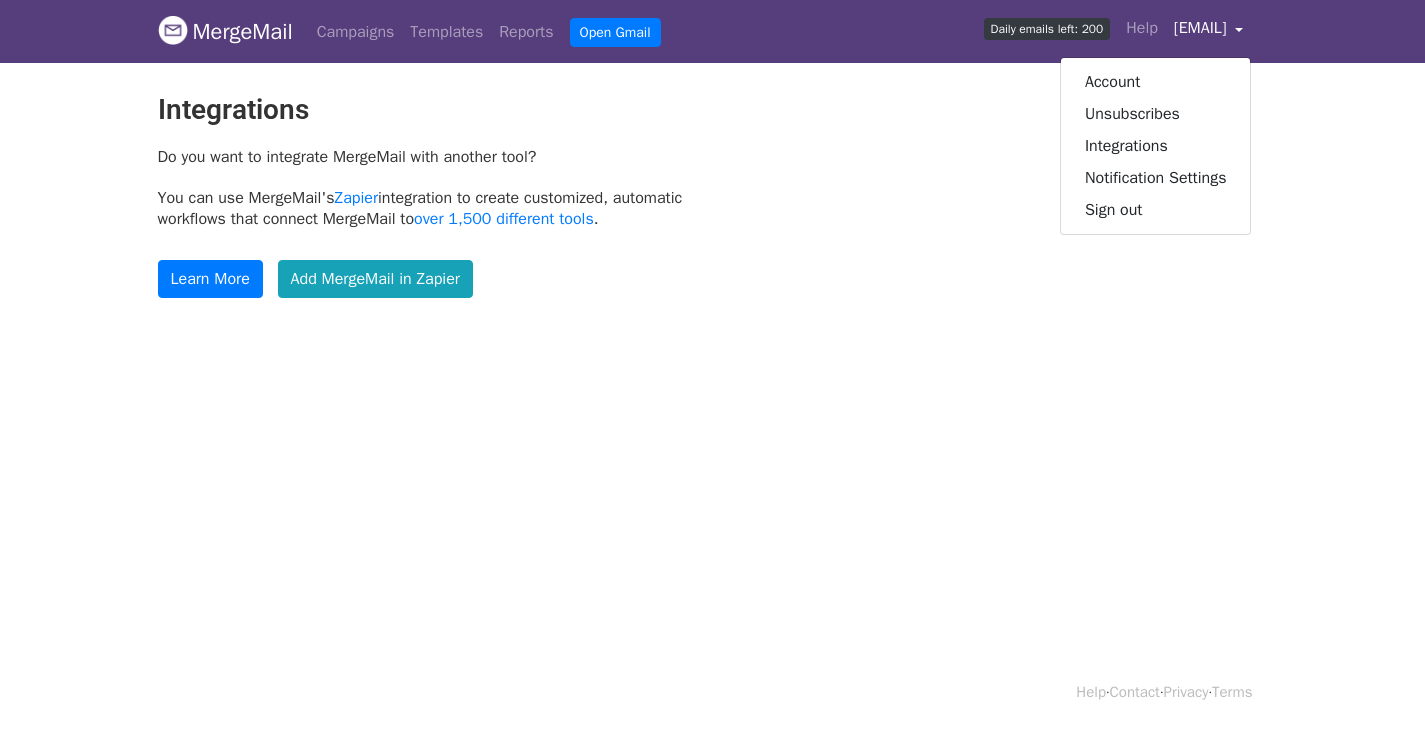 click on "Integrations
Do you want to integrate MergeMail with another tool?
You can use MergeMail's  Zapier  integration to create customized, automatic workflows that connect MergeMail to  over 1,500 different tools .
Learn More
Add MergeMail in Zapier" at bounding box center (713, 205) 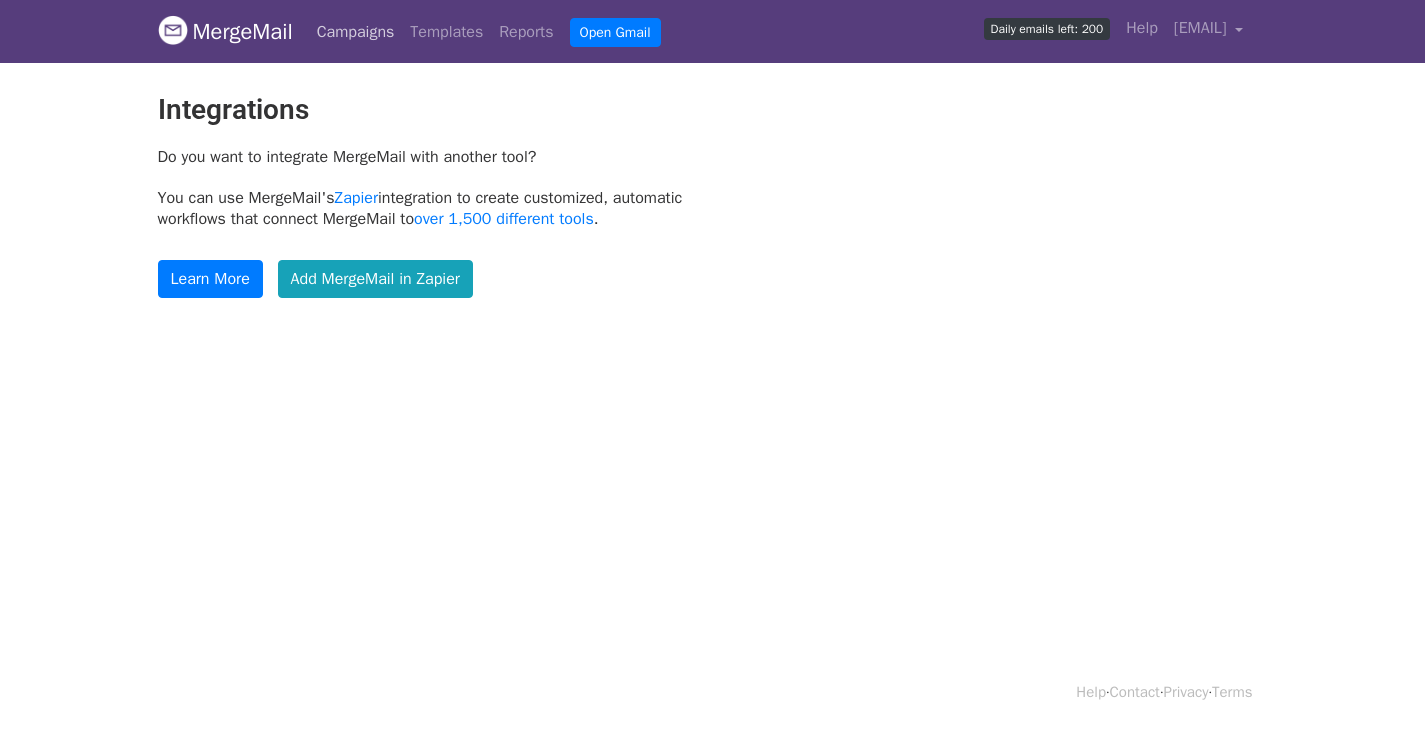 click on "Campaigns" at bounding box center [356, 32] 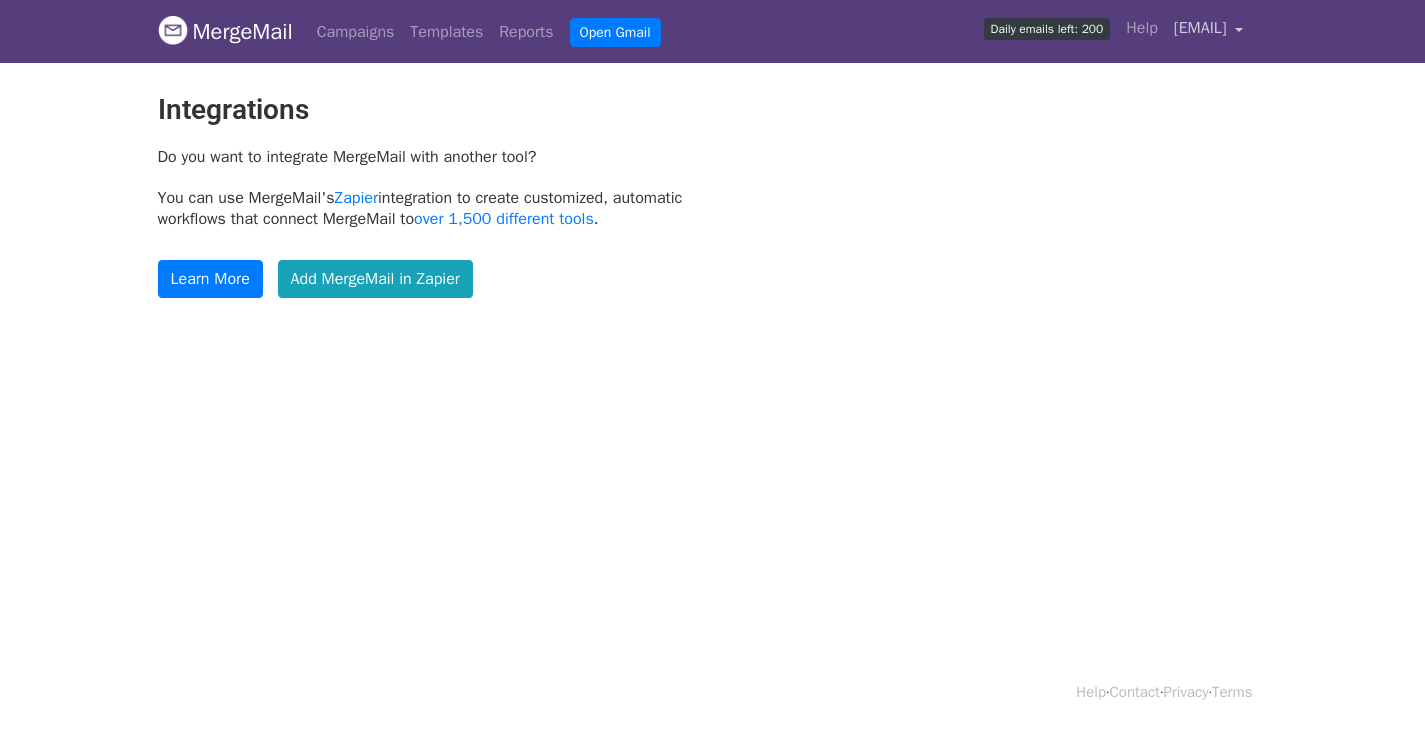 click on "[EMAIL]@example.com" at bounding box center [1200, 28] 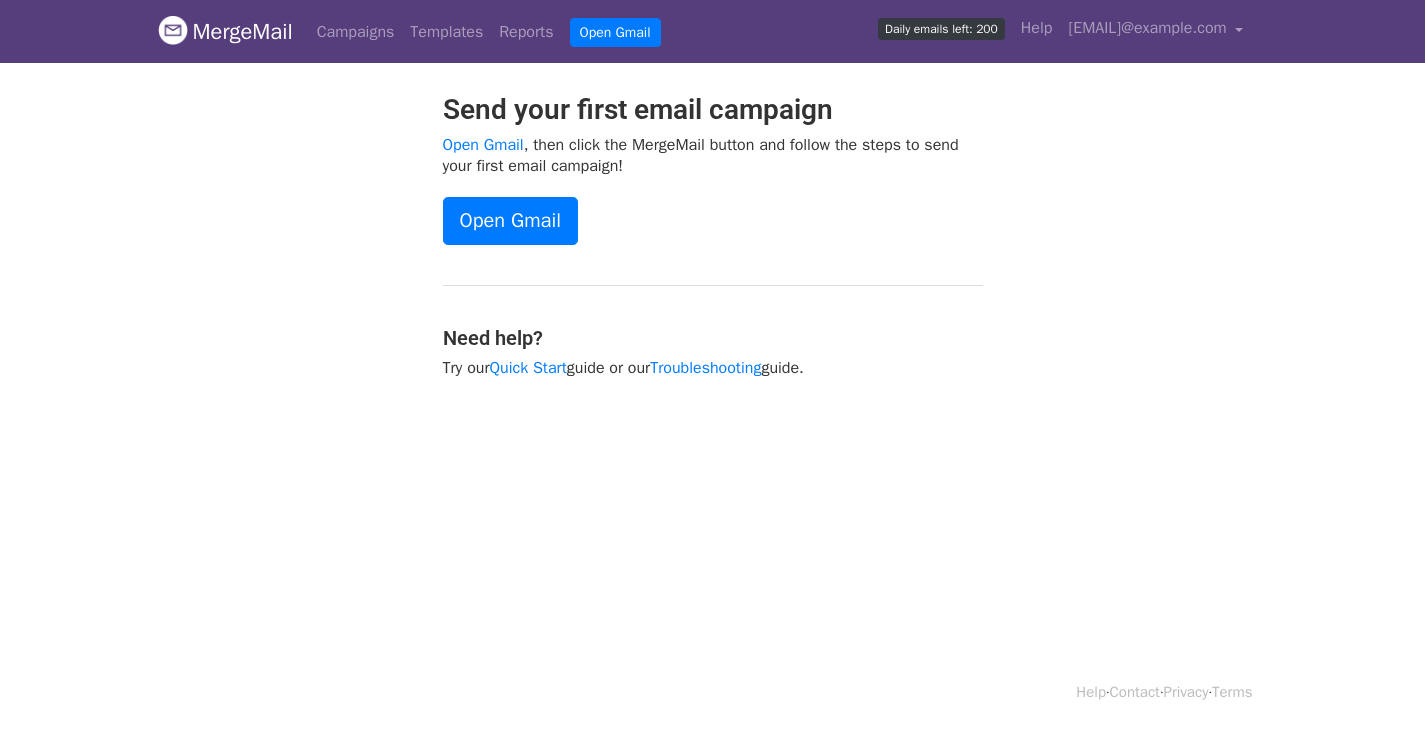 scroll, scrollTop: 0, scrollLeft: 0, axis: both 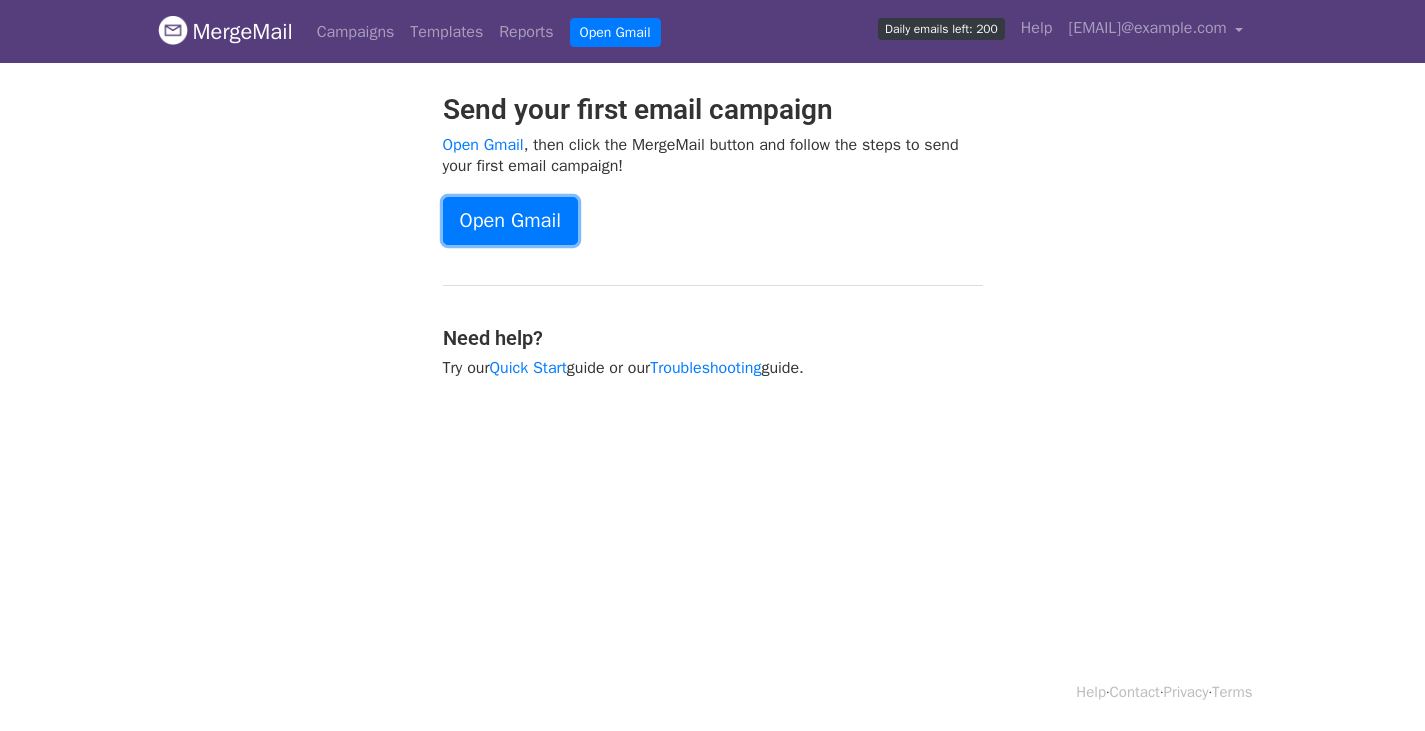 click on "Open Gmail" at bounding box center [510, 221] 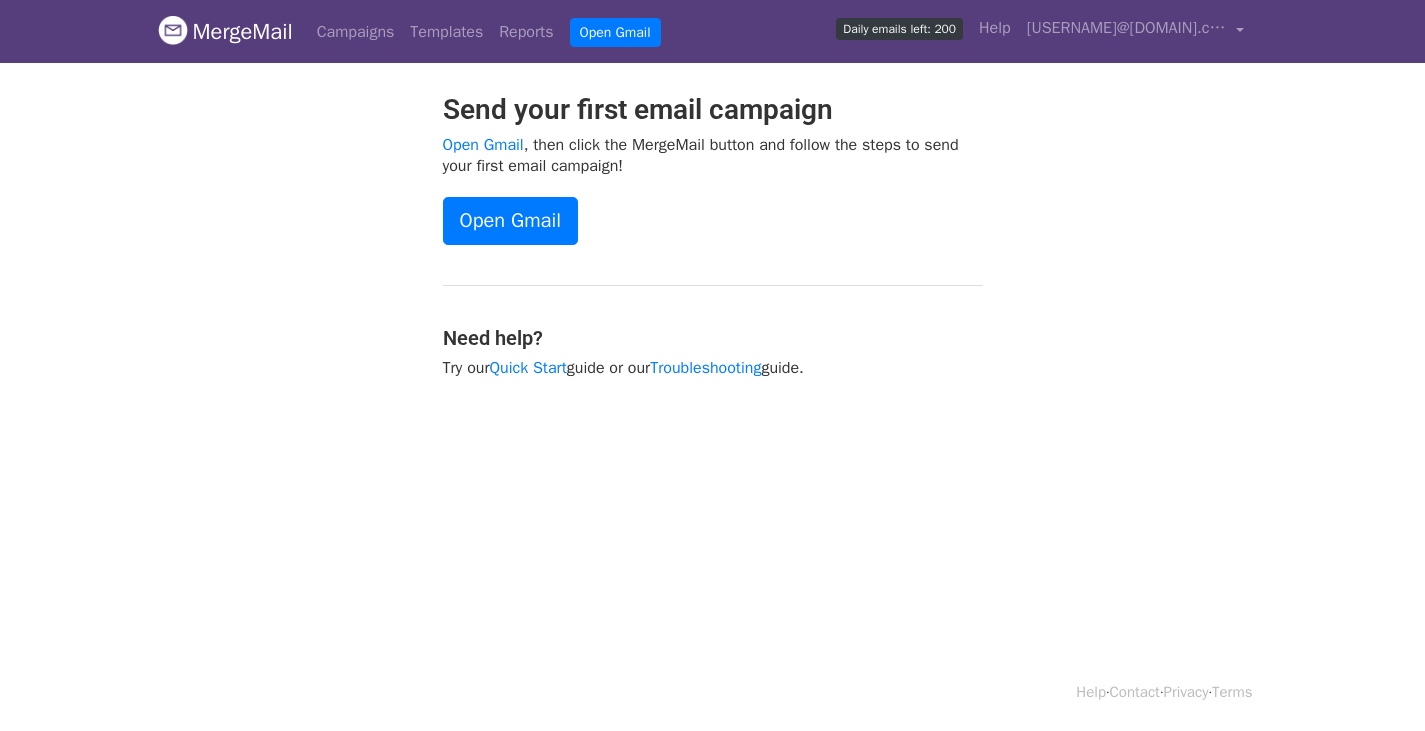 scroll, scrollTop: 0, scrollLeft: 0, axis: both 